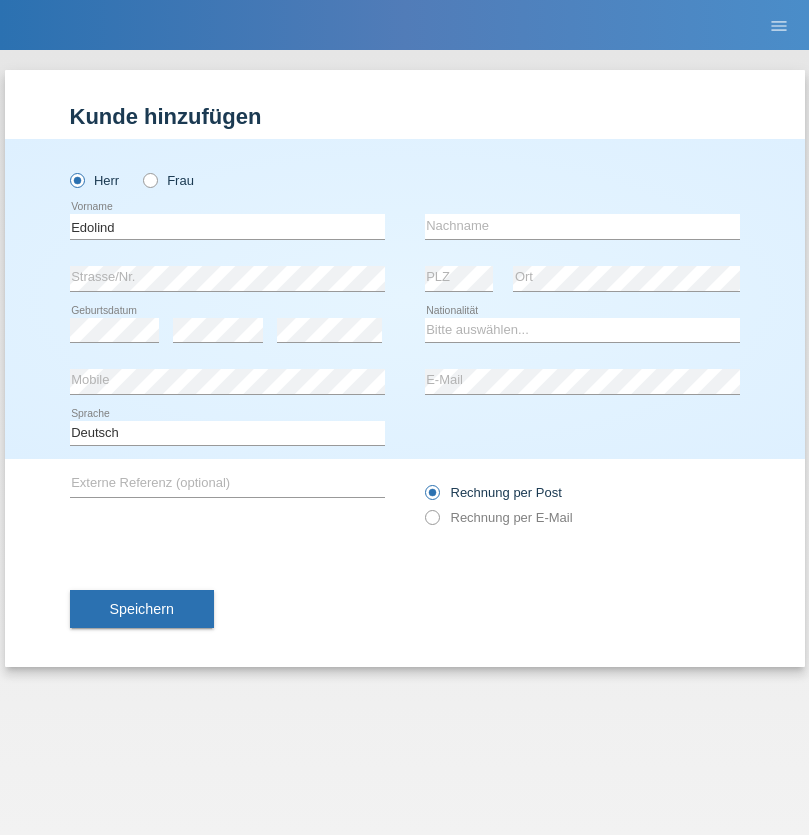 scroll, scrollTop: 0, scrollLeft: 0, axis: both 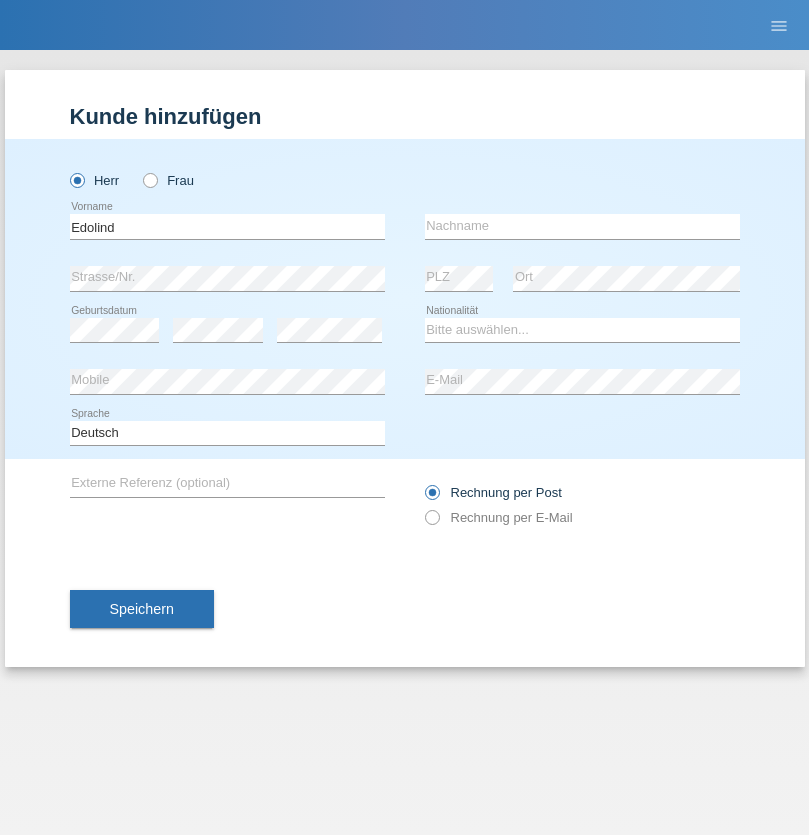 type on "Edolind" 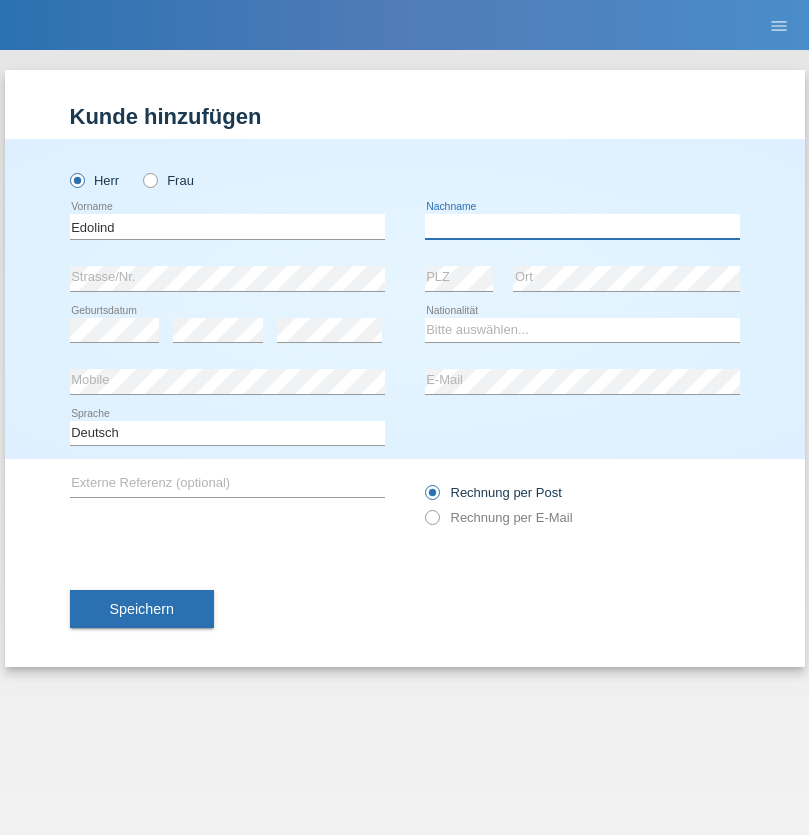 click at bounding box center [582, 226] 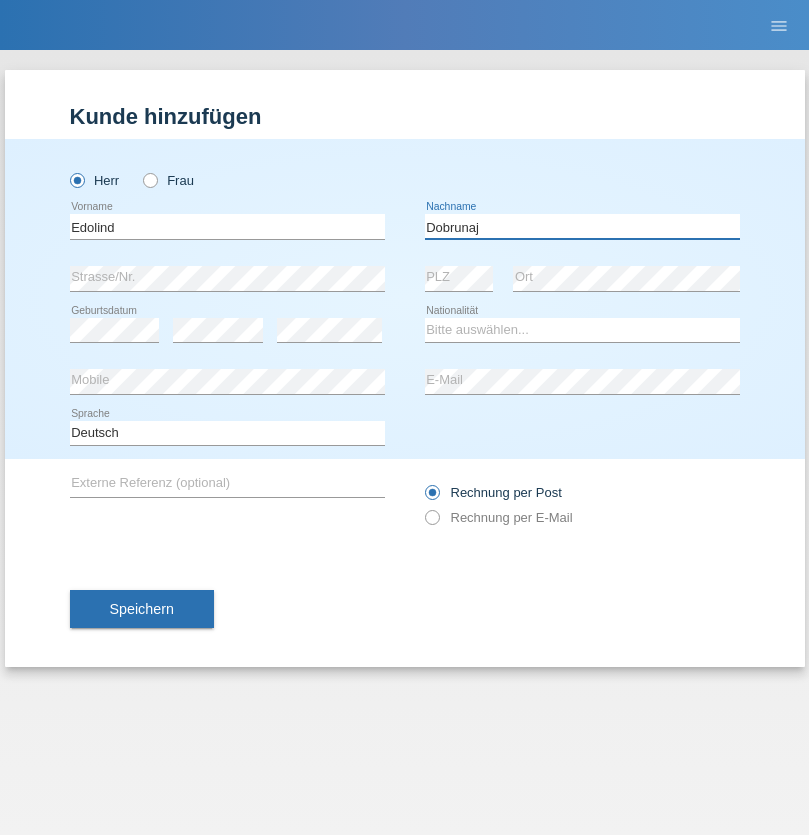 type on "Dobrunaj" 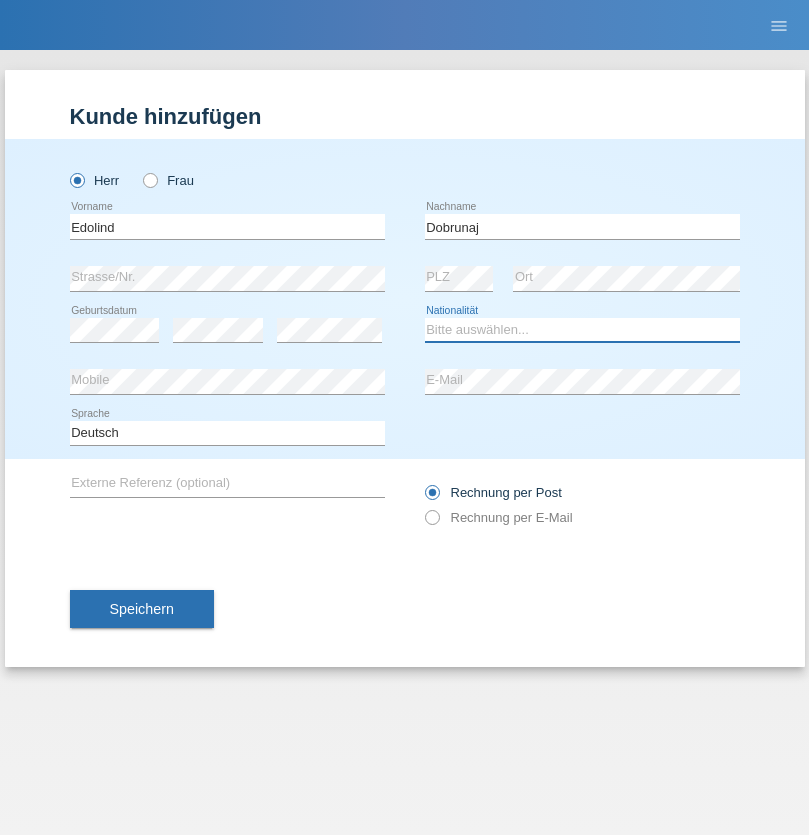 select on "XK" 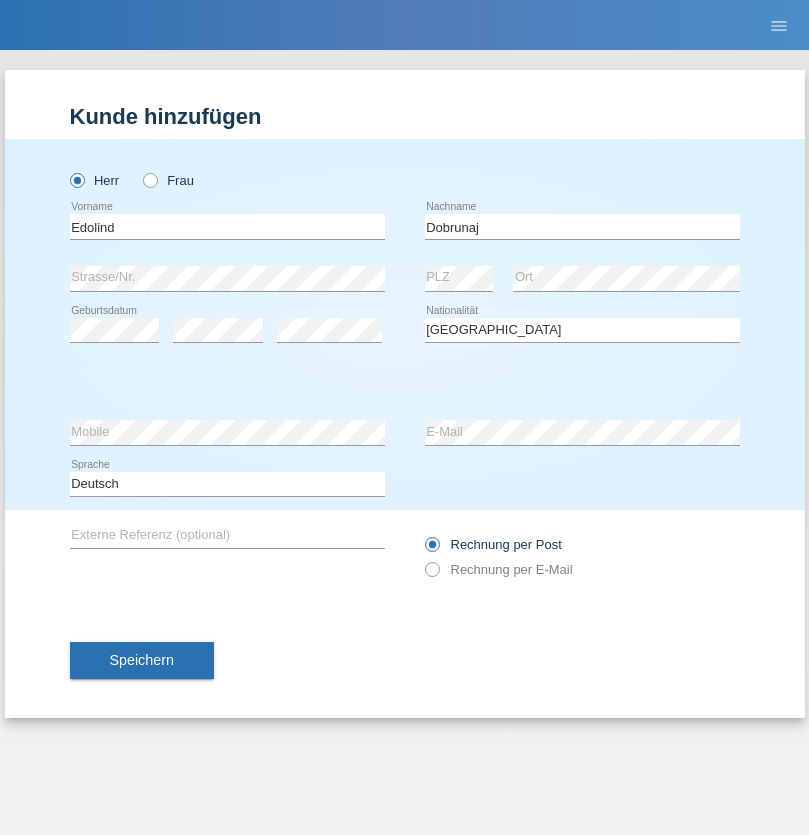select on "C" 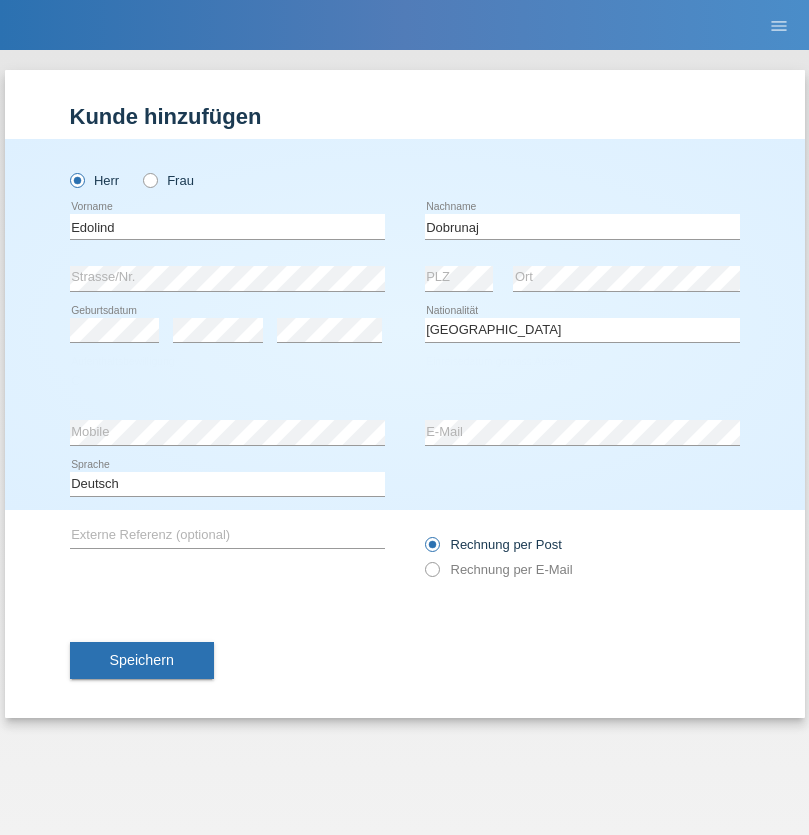 select on "18" 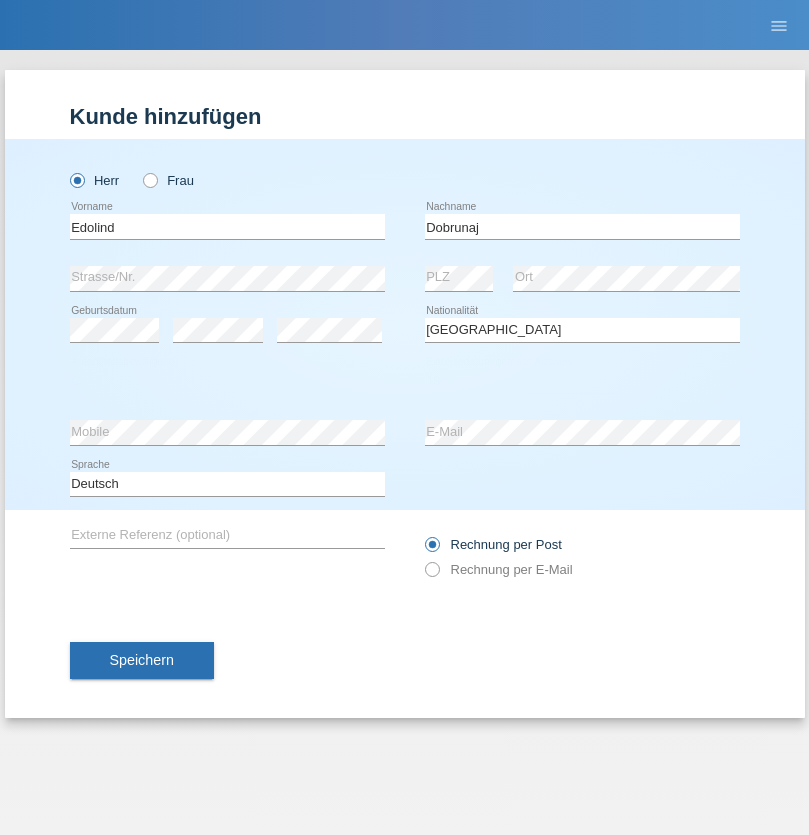 select on "05" 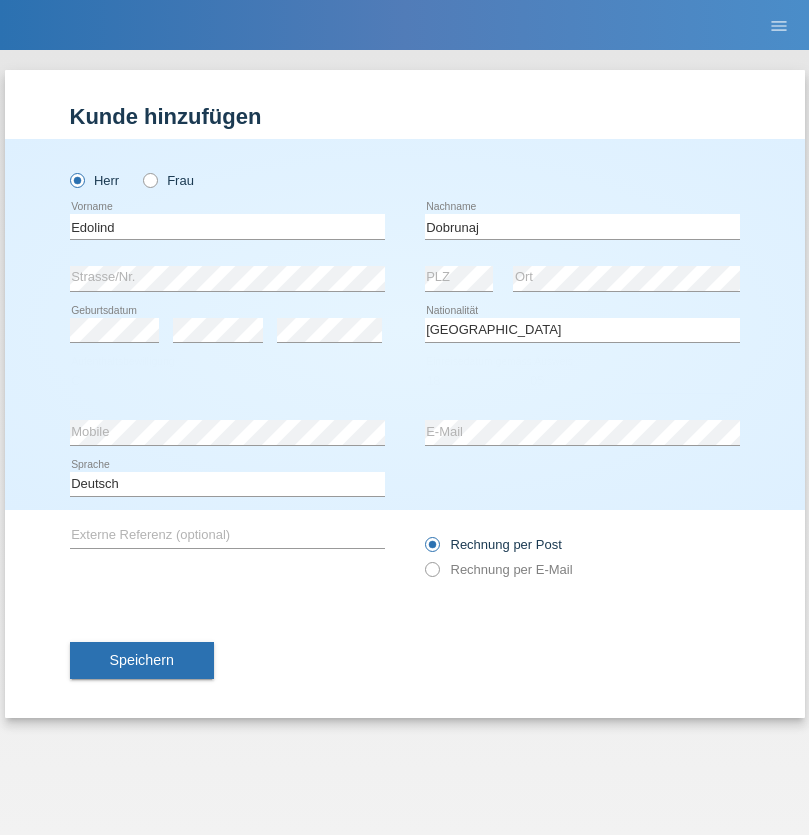 select on "2000" 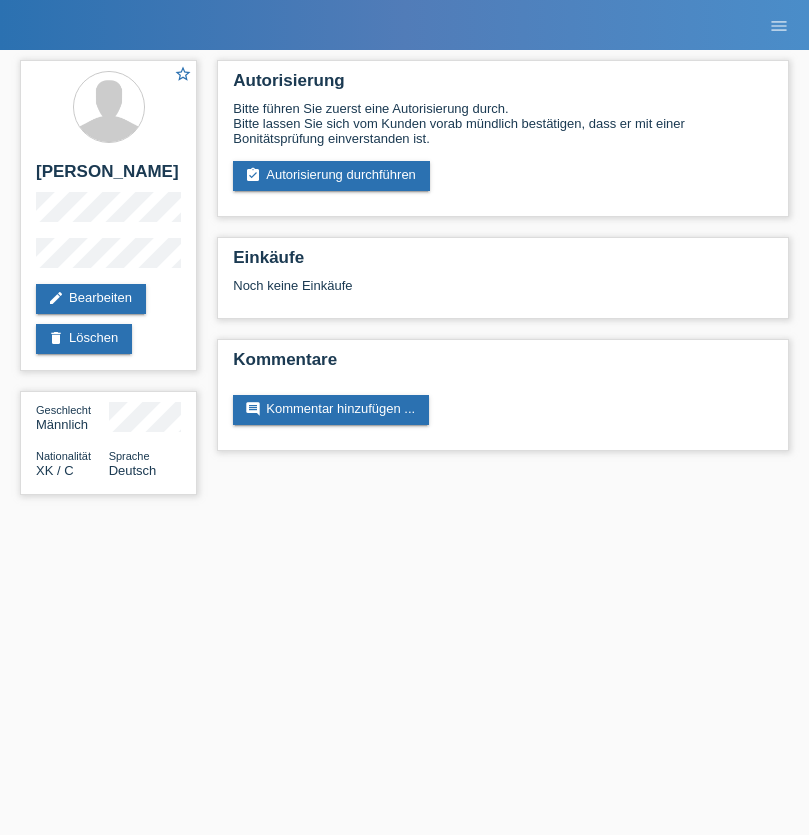 scroll, scrollTop: 0, scrollLeft: 0, axis: both 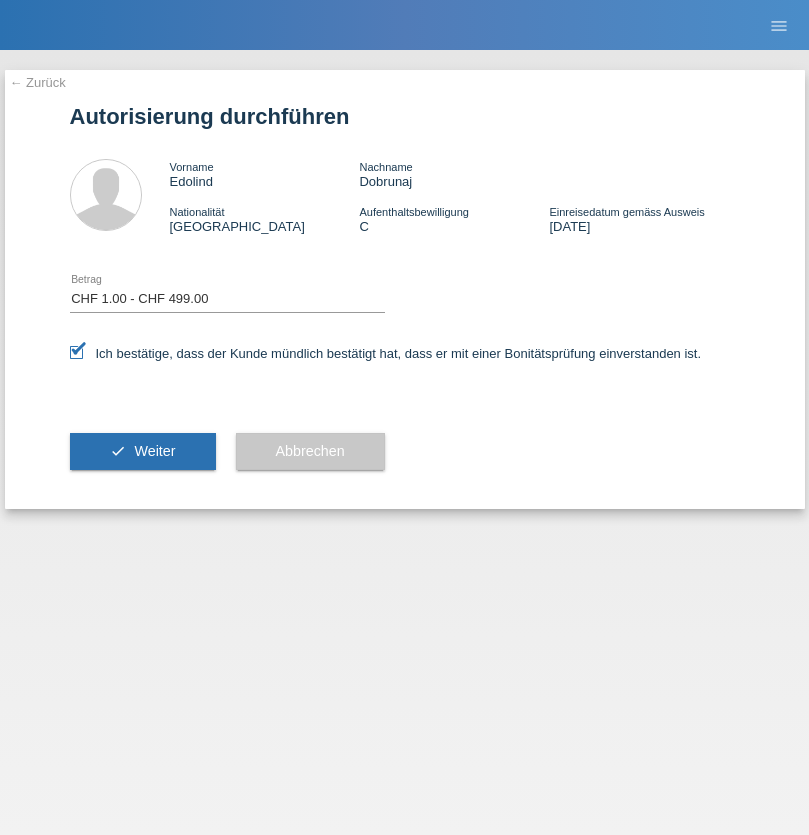 select on "1" 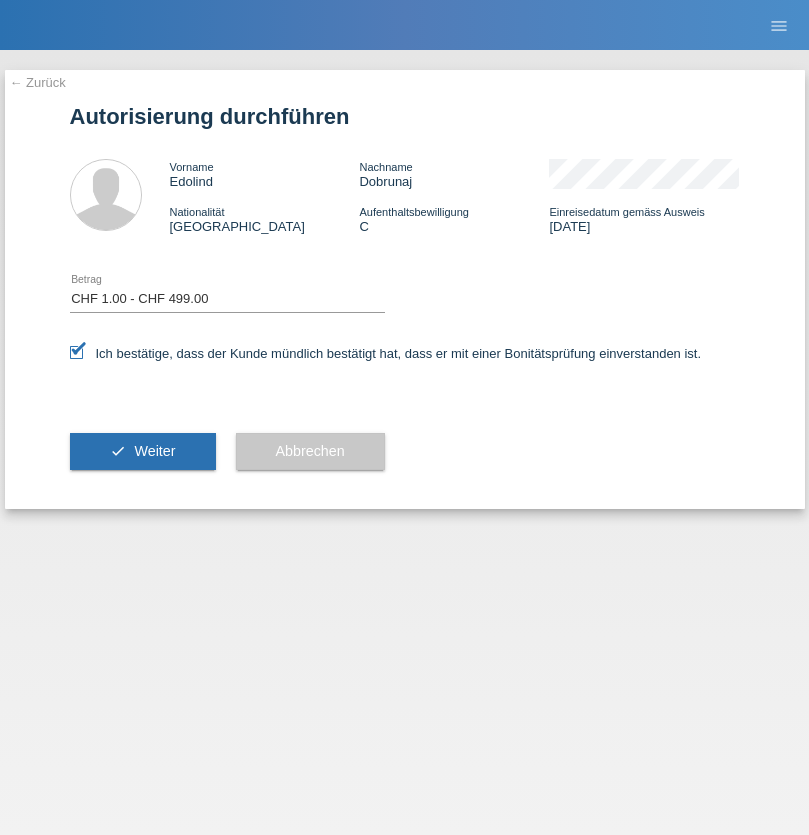 scroll, scrollTop: 0, scrollLeft: 0, axis: both 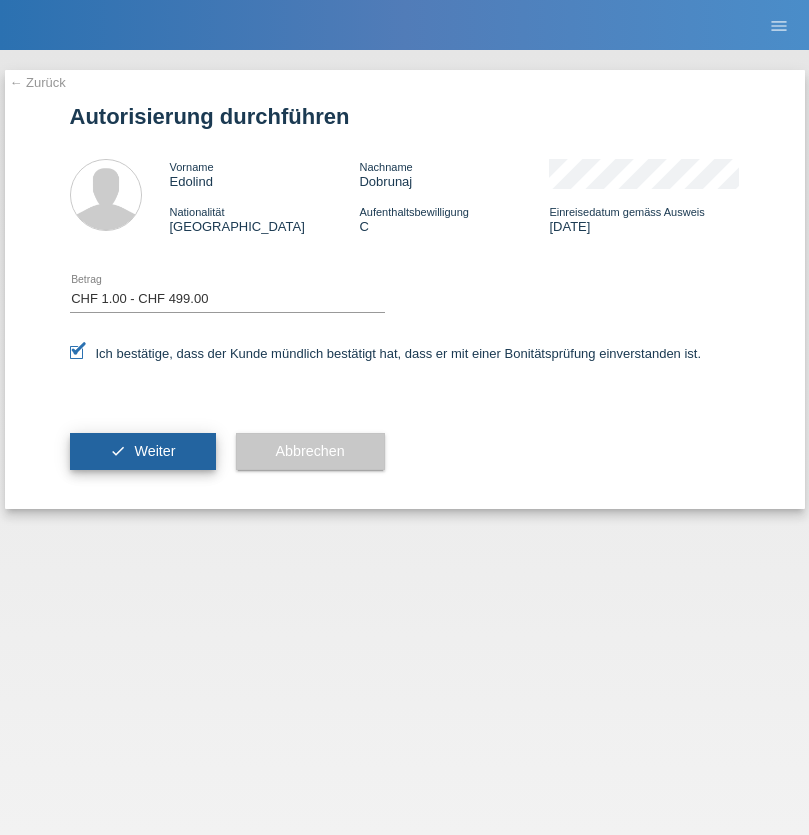 click on "Weiter" at bounding box center [154, 451] 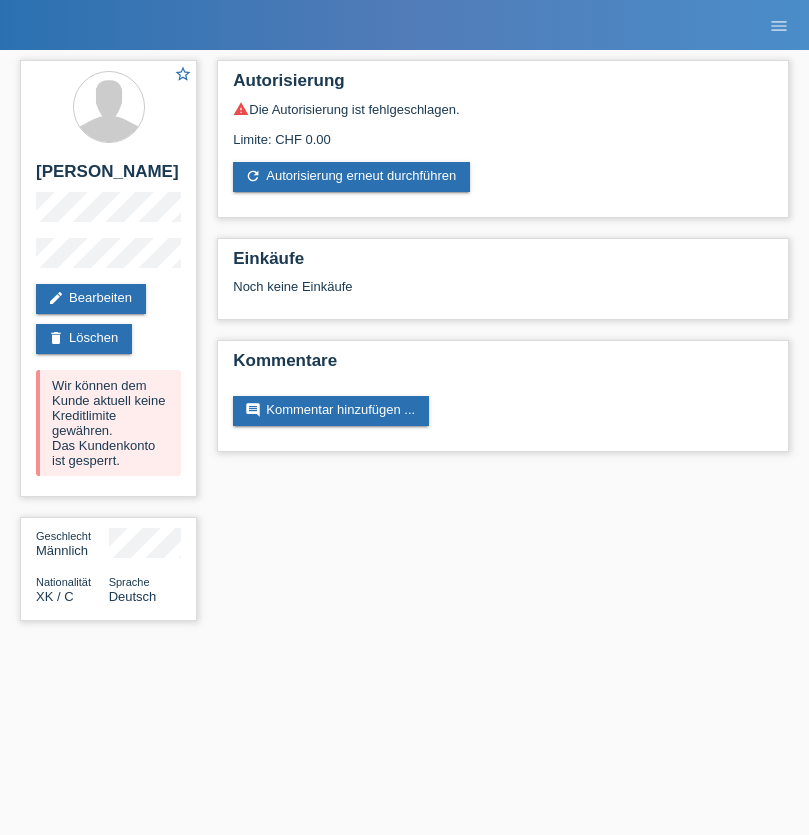 scroll, scrollTop: 0, scrollLeft: 0, axis: both 